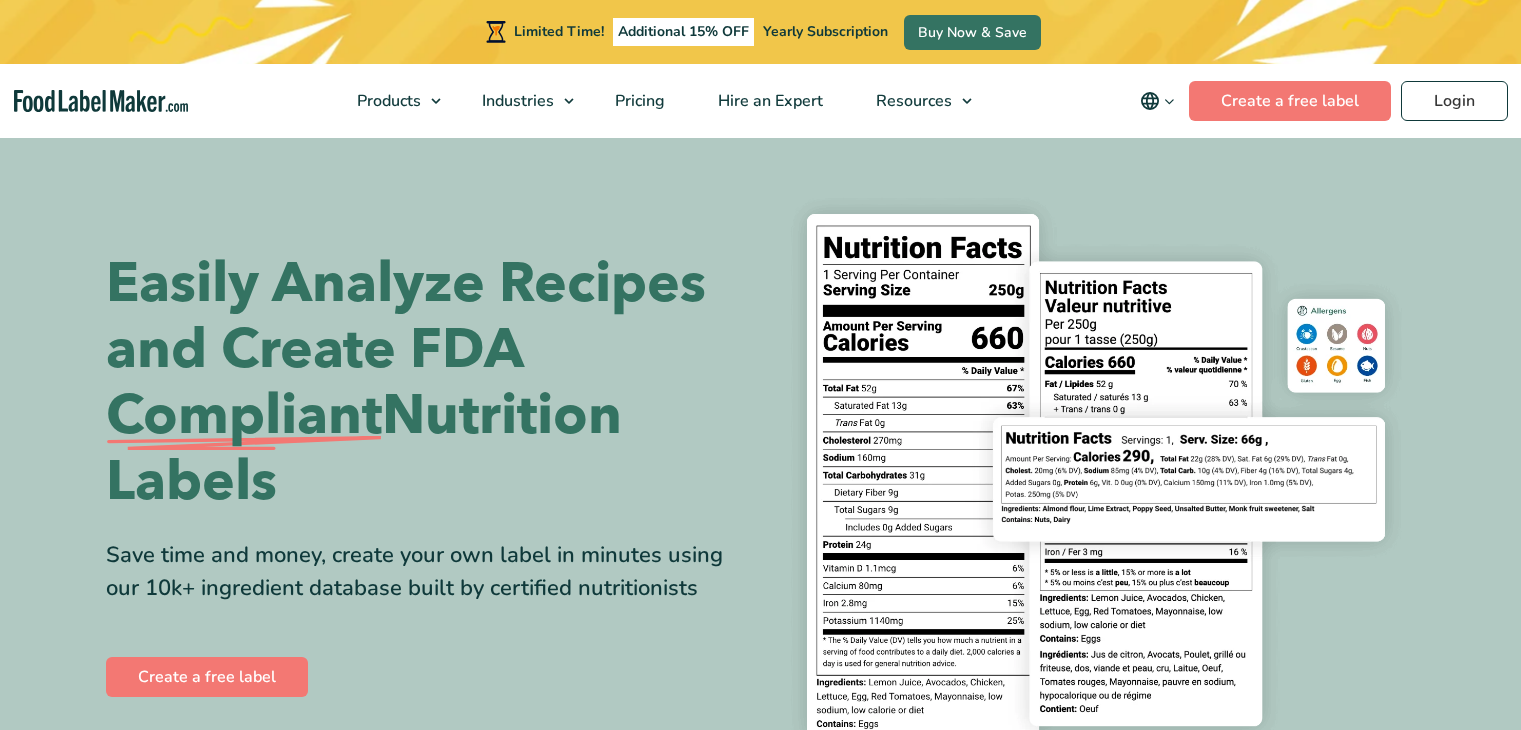 scroll, scrollTop: 0, scrollLeft: 0, axis: both 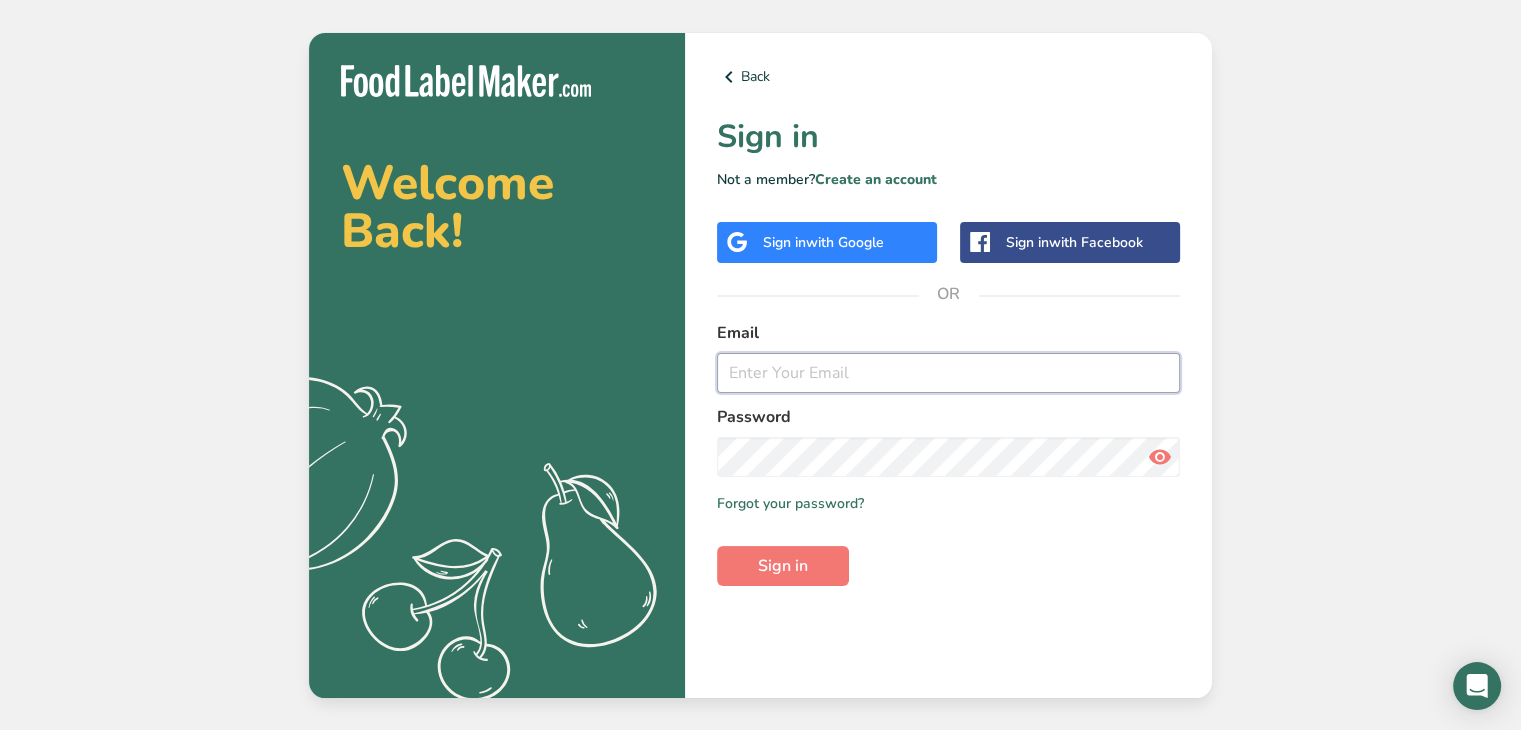 click at bounding box center [948, 373] 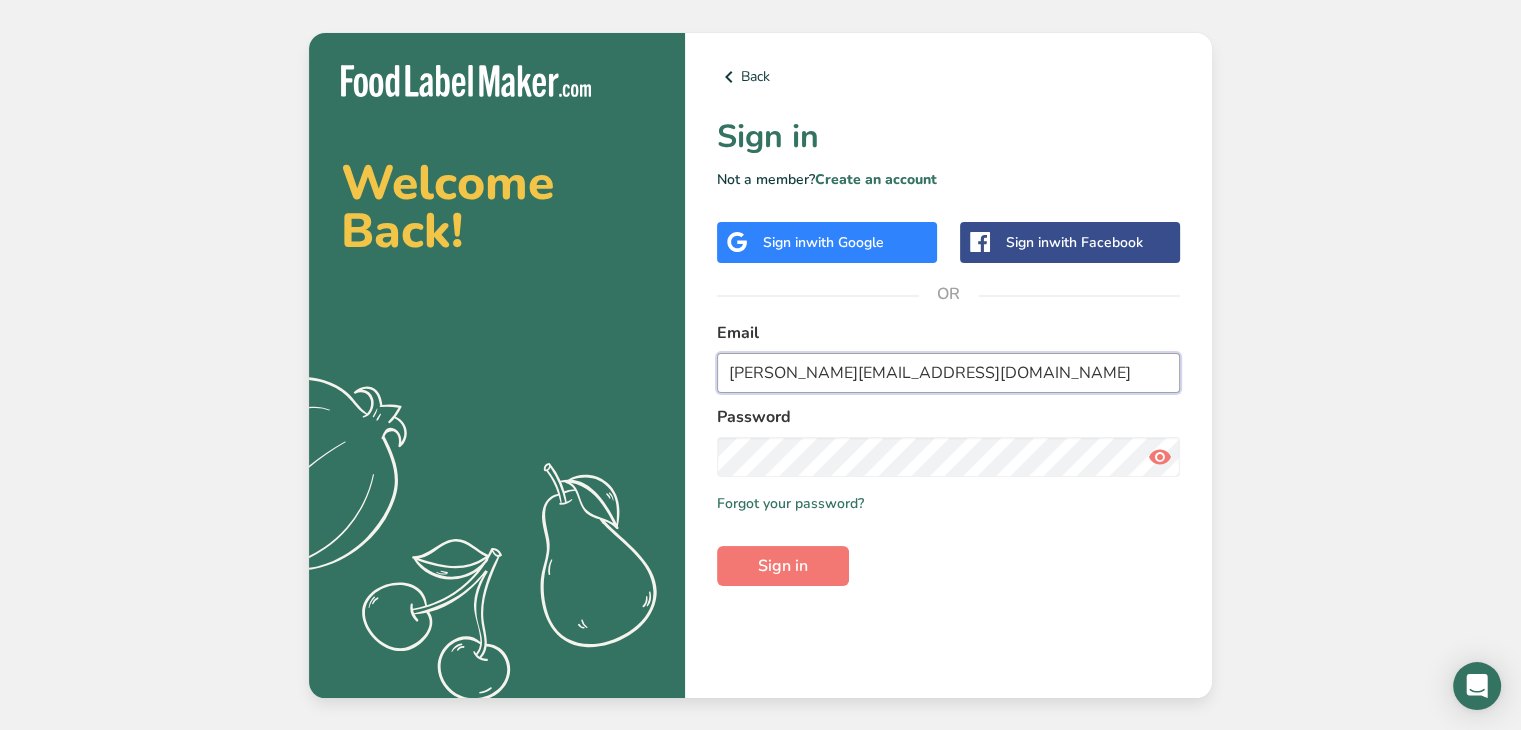 type on "ken@babcofoods.com" 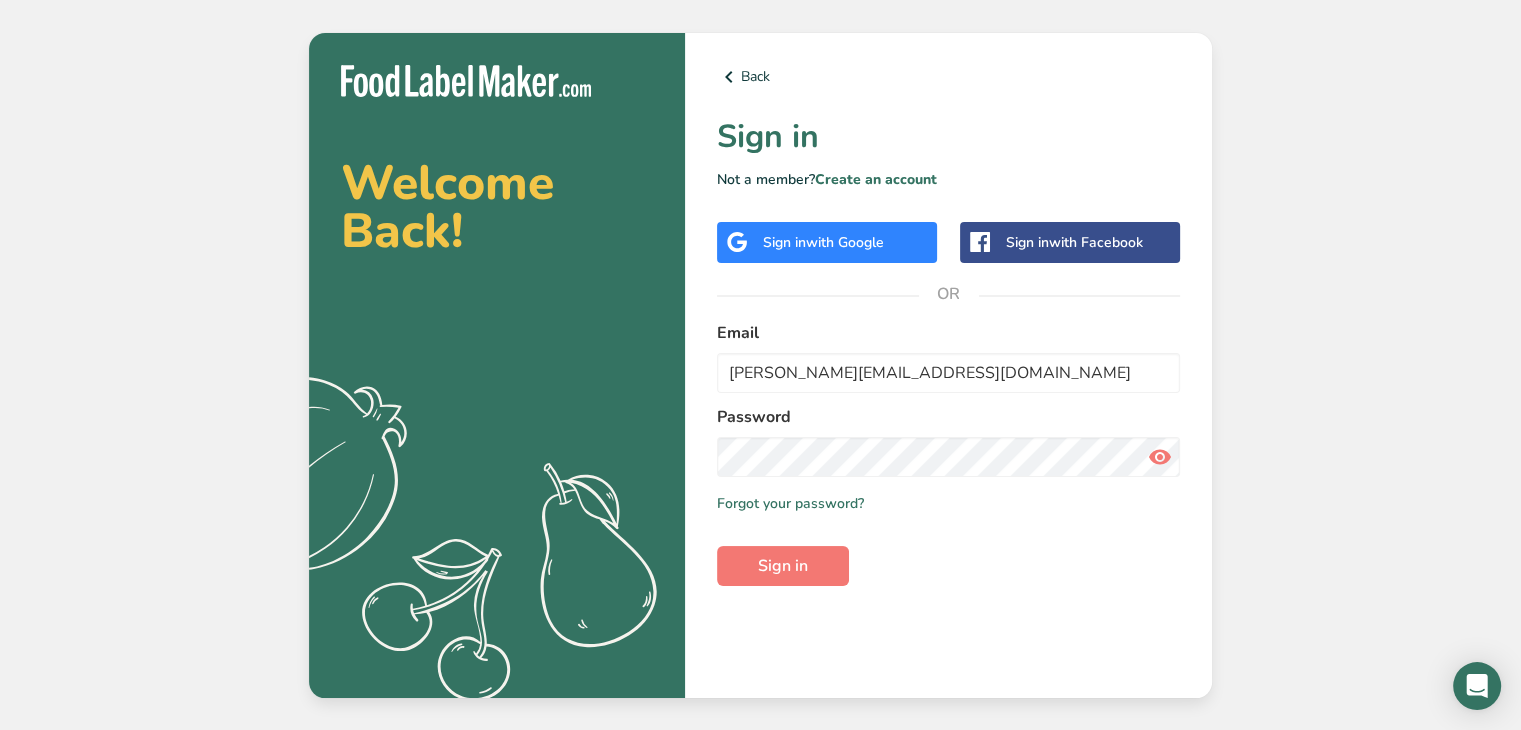 click at bounding box center [1160, 457] 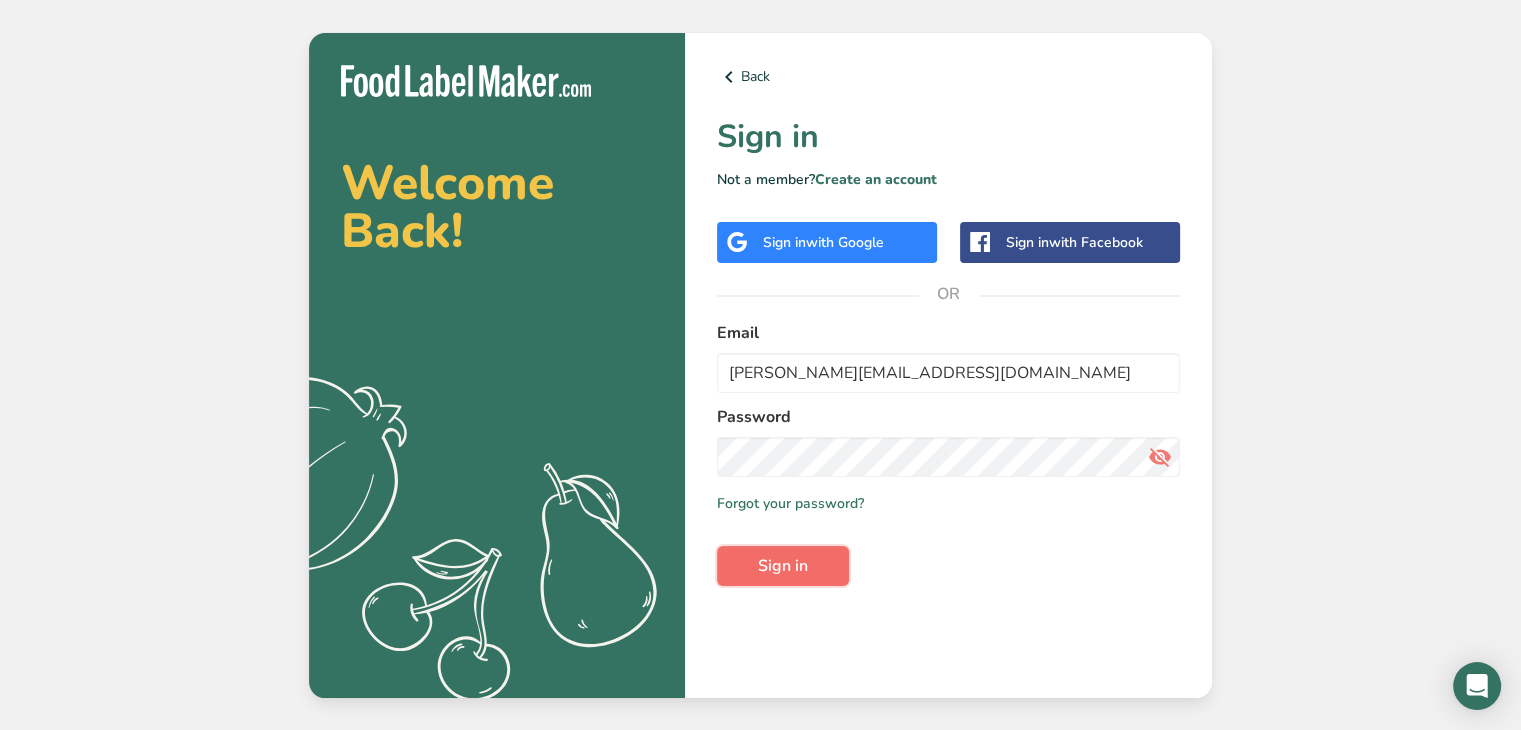 click on "Sign in" at bounding box center (783, 566) 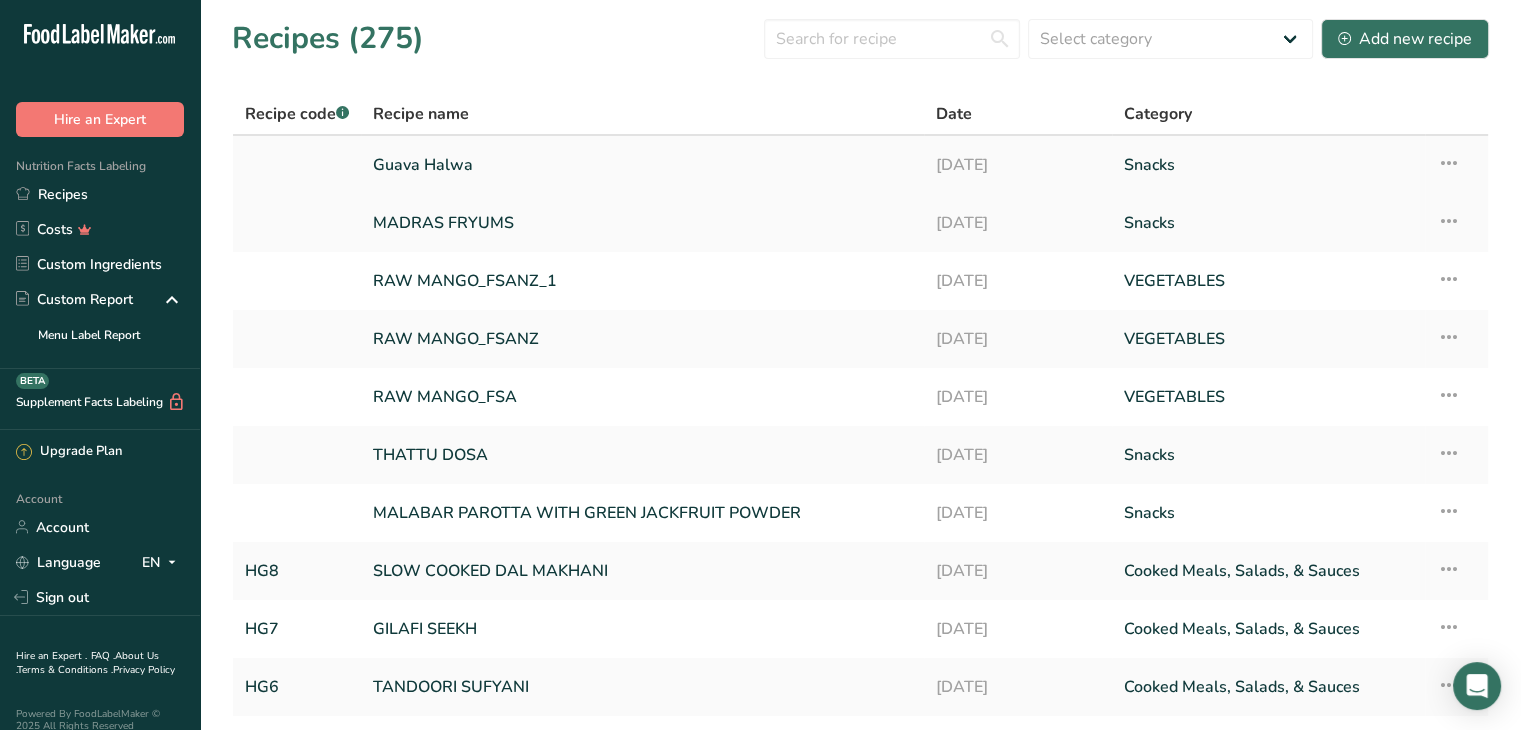 click on "Guava Halwa" at bounding box center (642, 165) 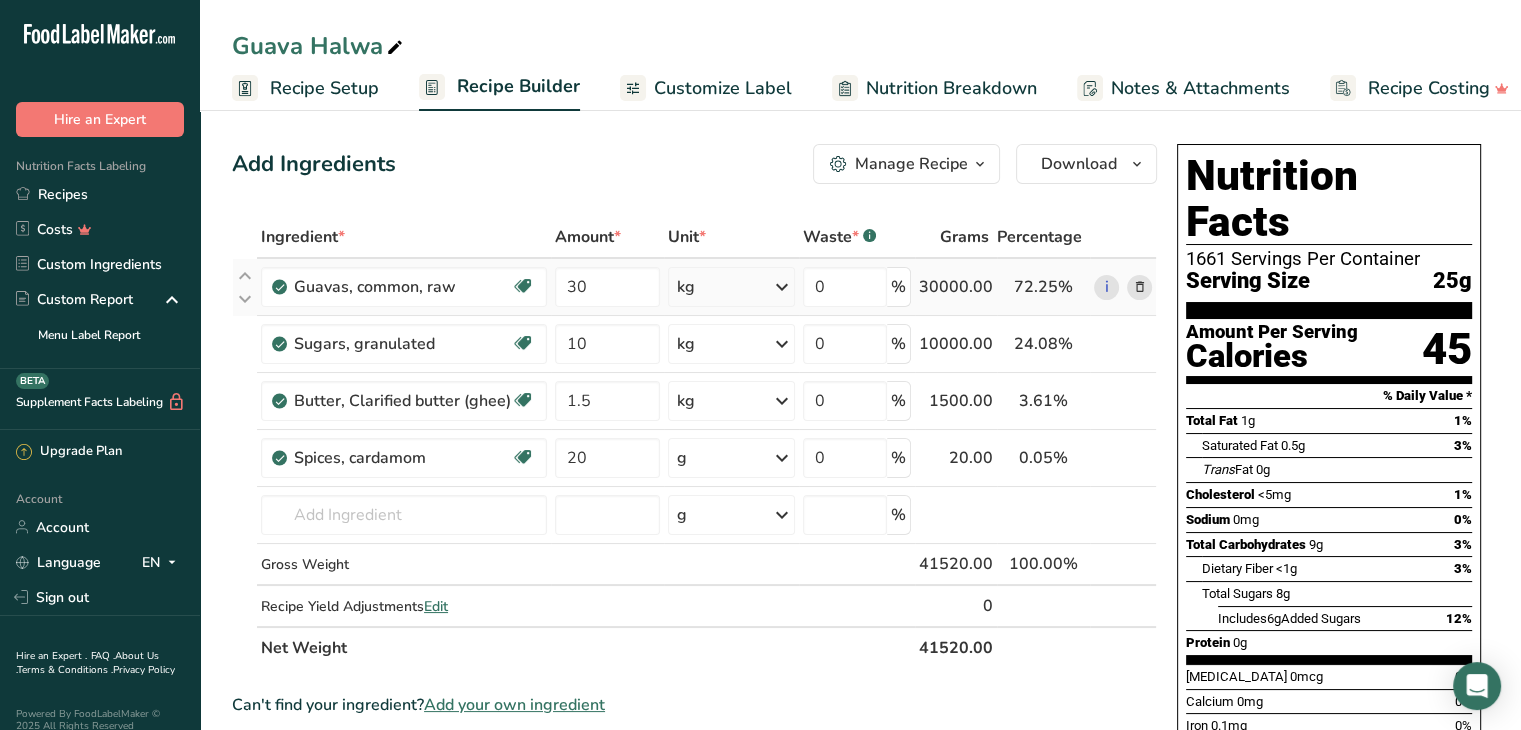 click on "kg" at bounding box center [731, 287] 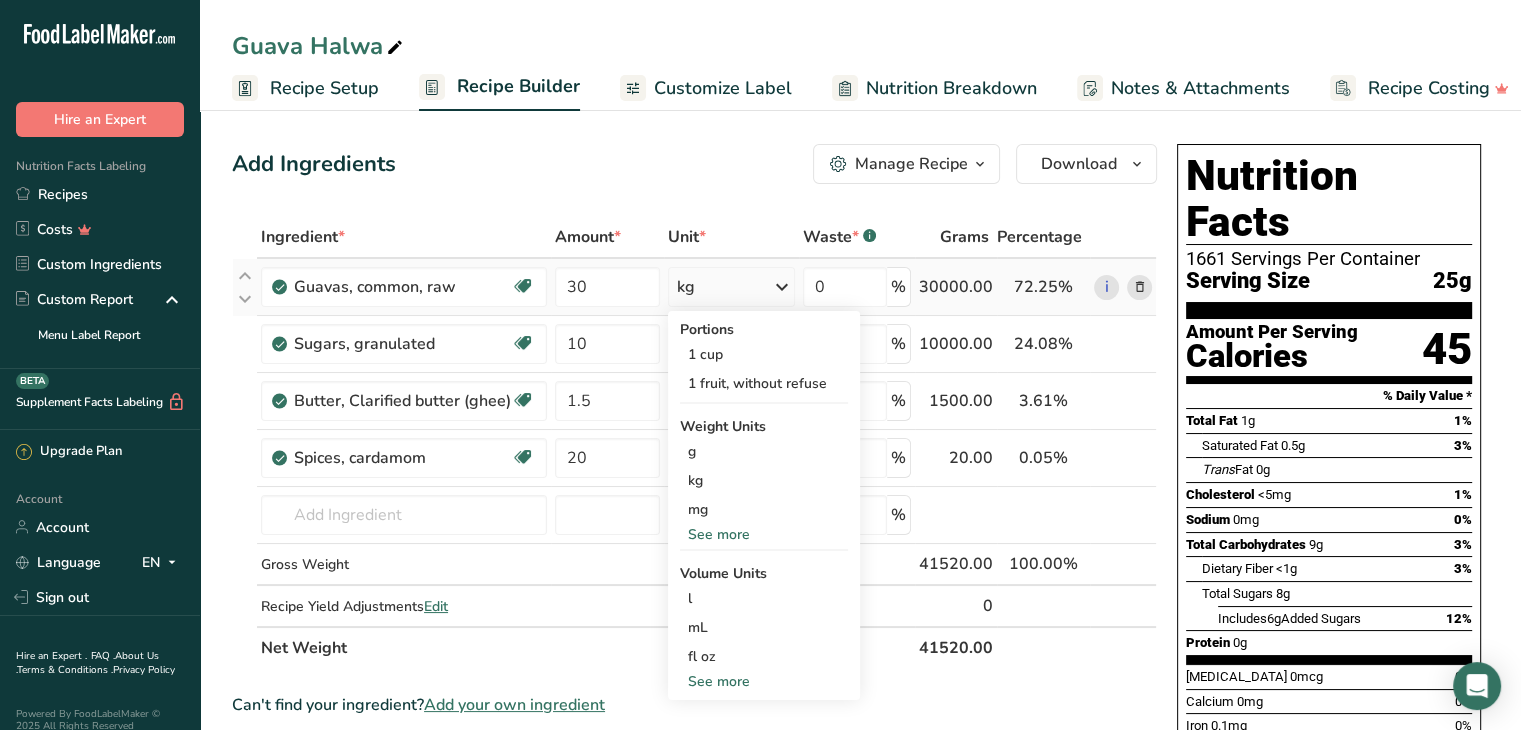 click on "kg" at bounding box center (731, 287) 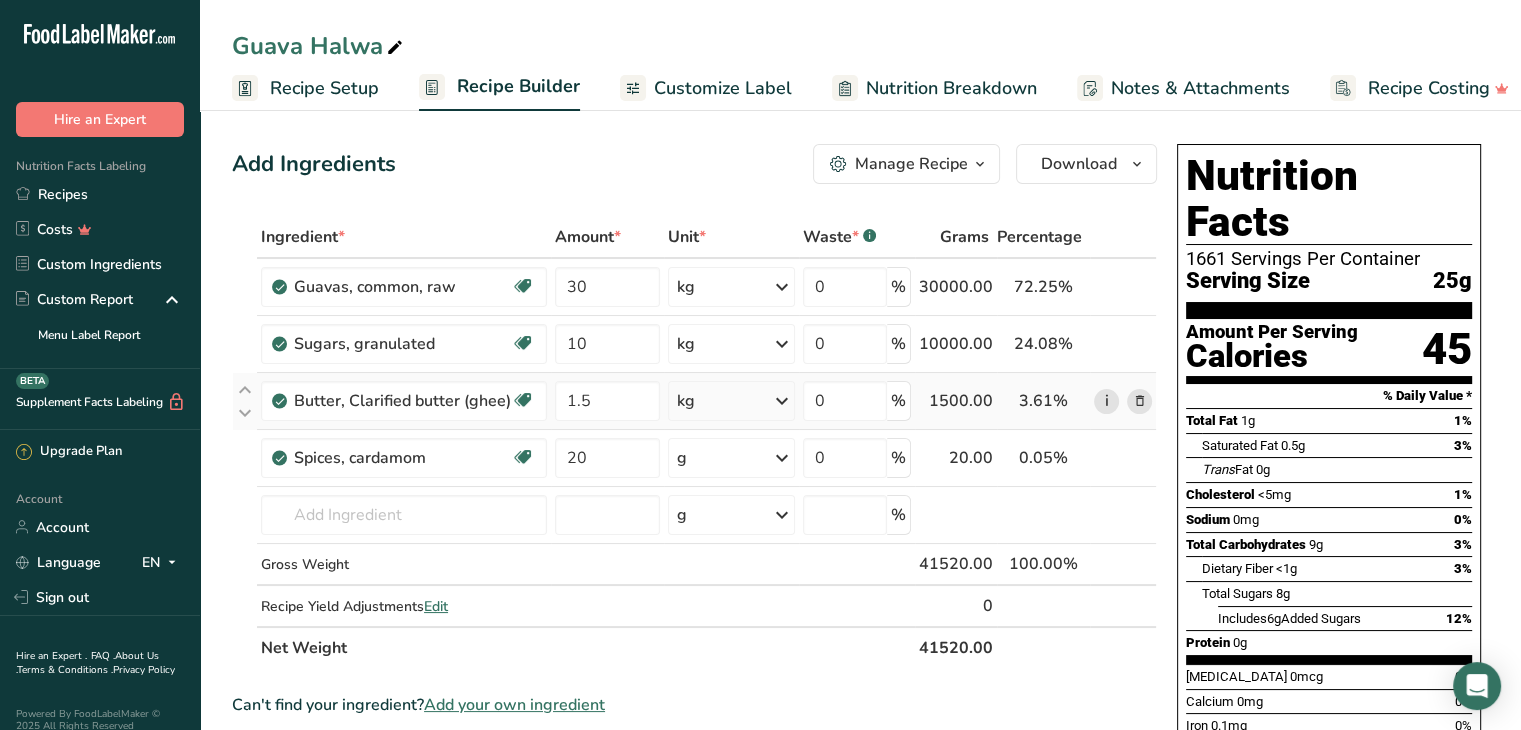 click on "i" at bounding box center (1106, 401) 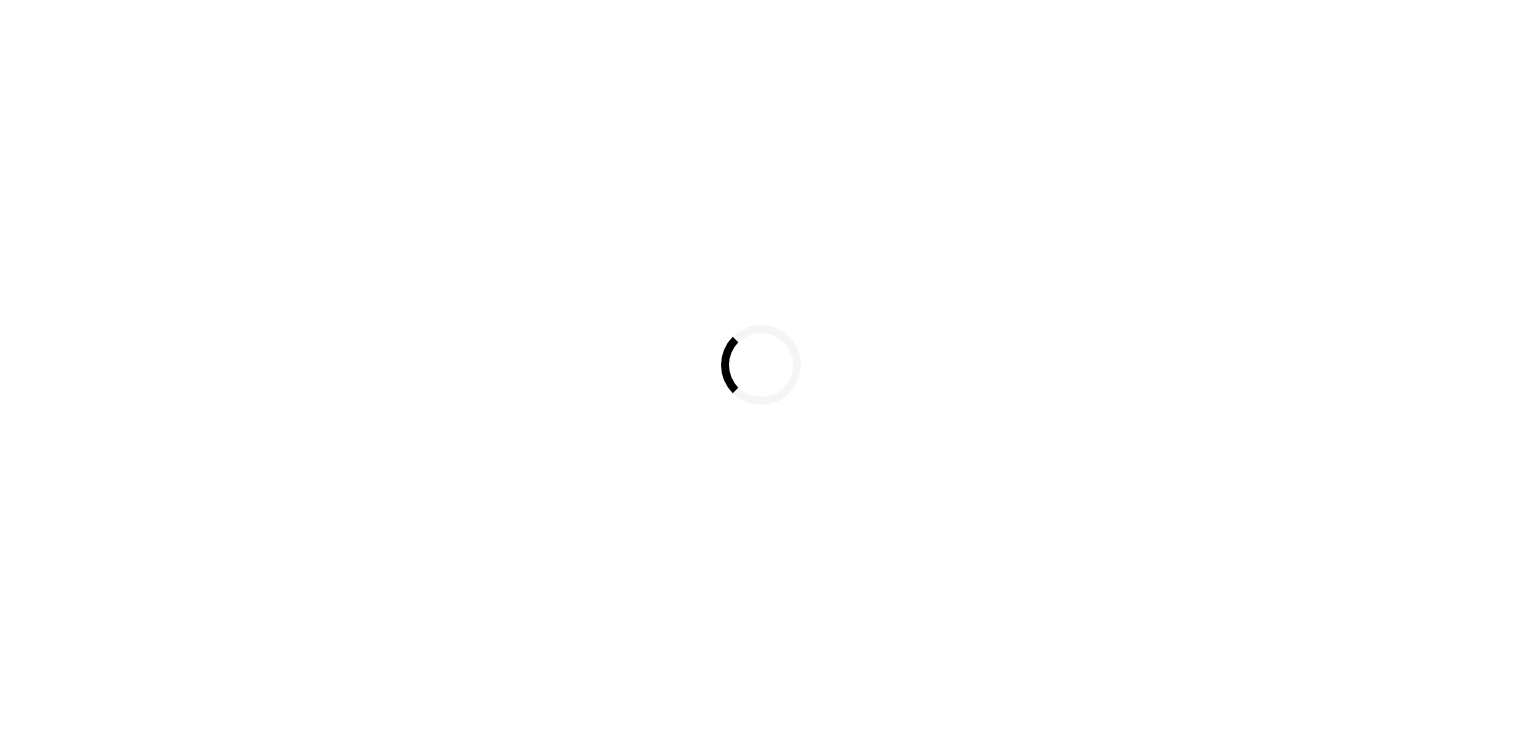scroll, scrollTop: 0, scrollLeft: 0, axis: both 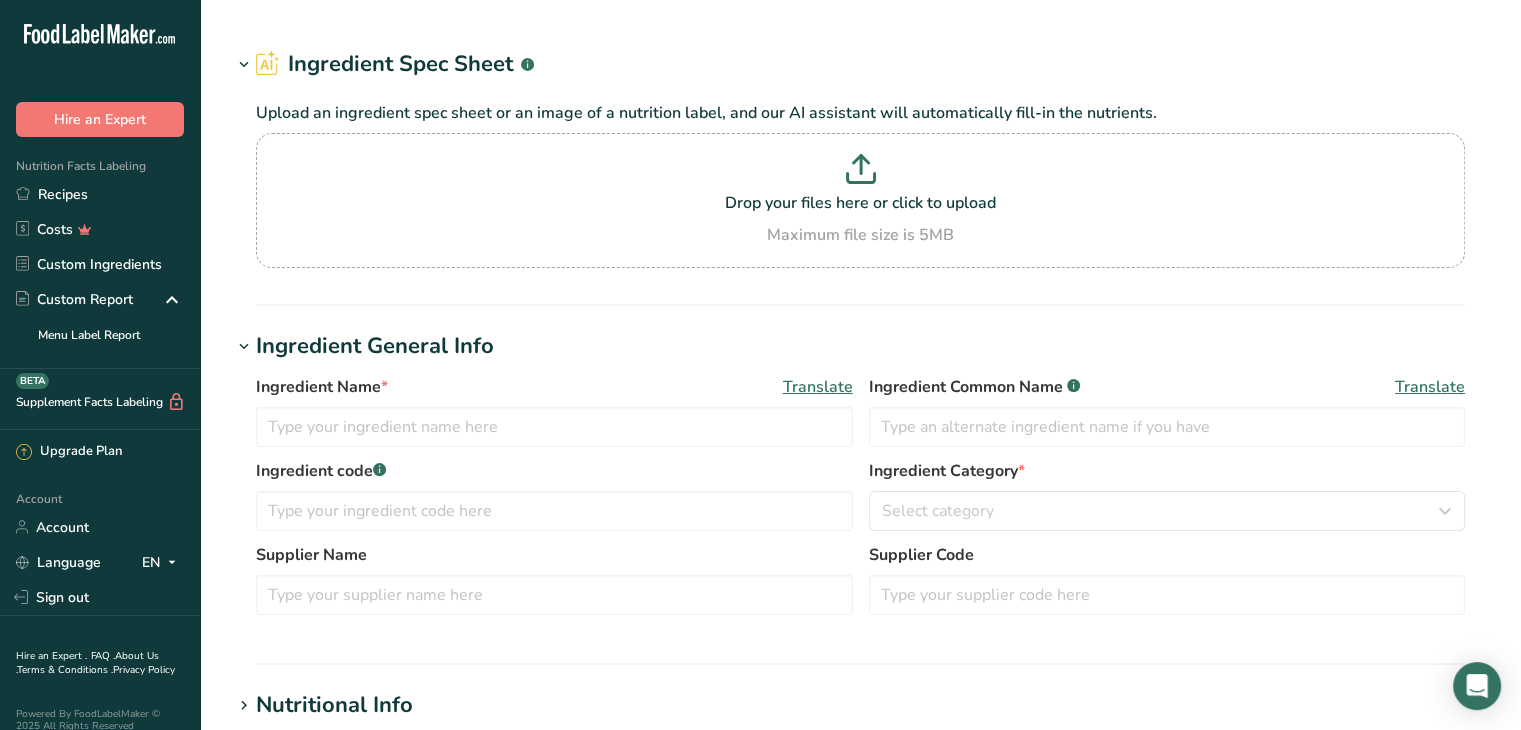type on "Butter, Clarified butter (ghee)" 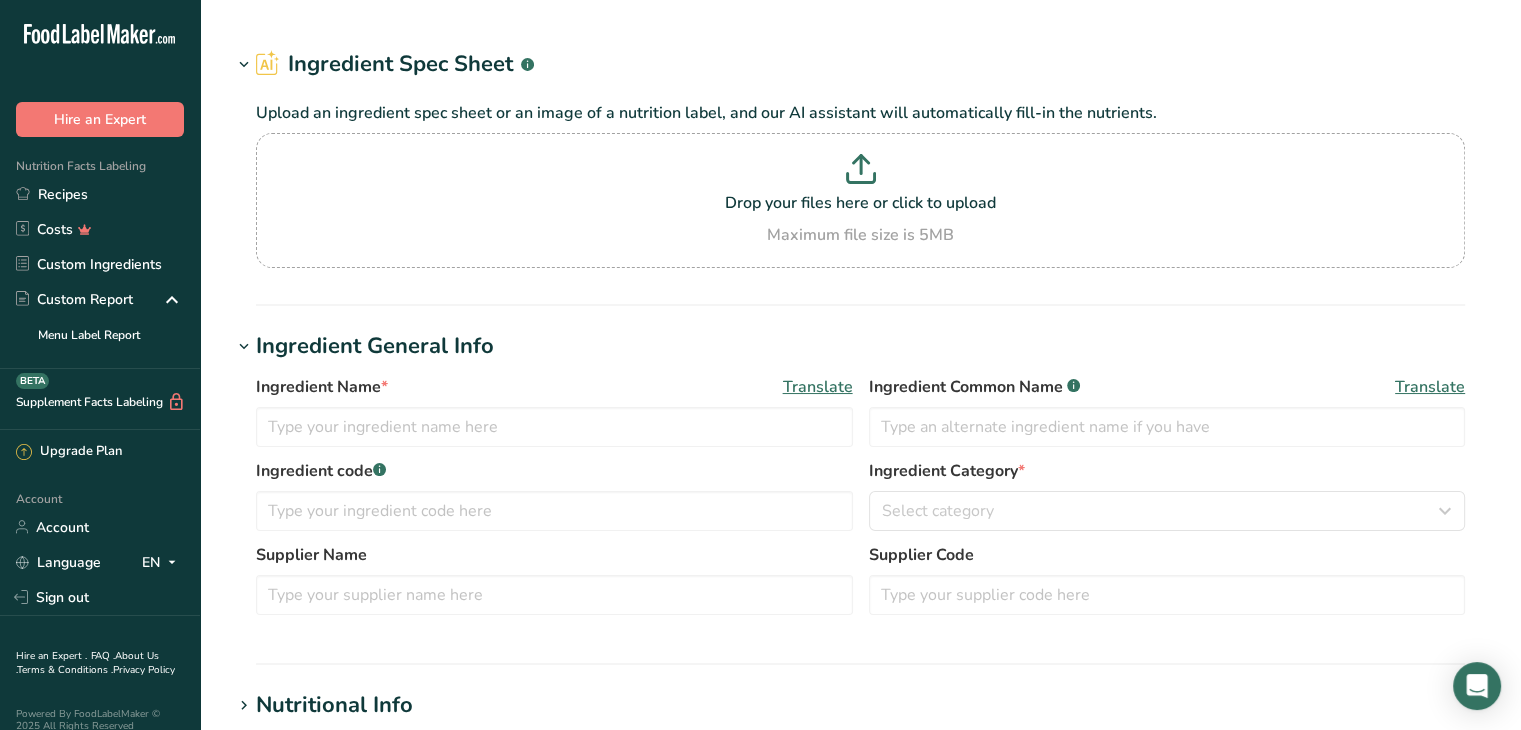 type on "Ghee" 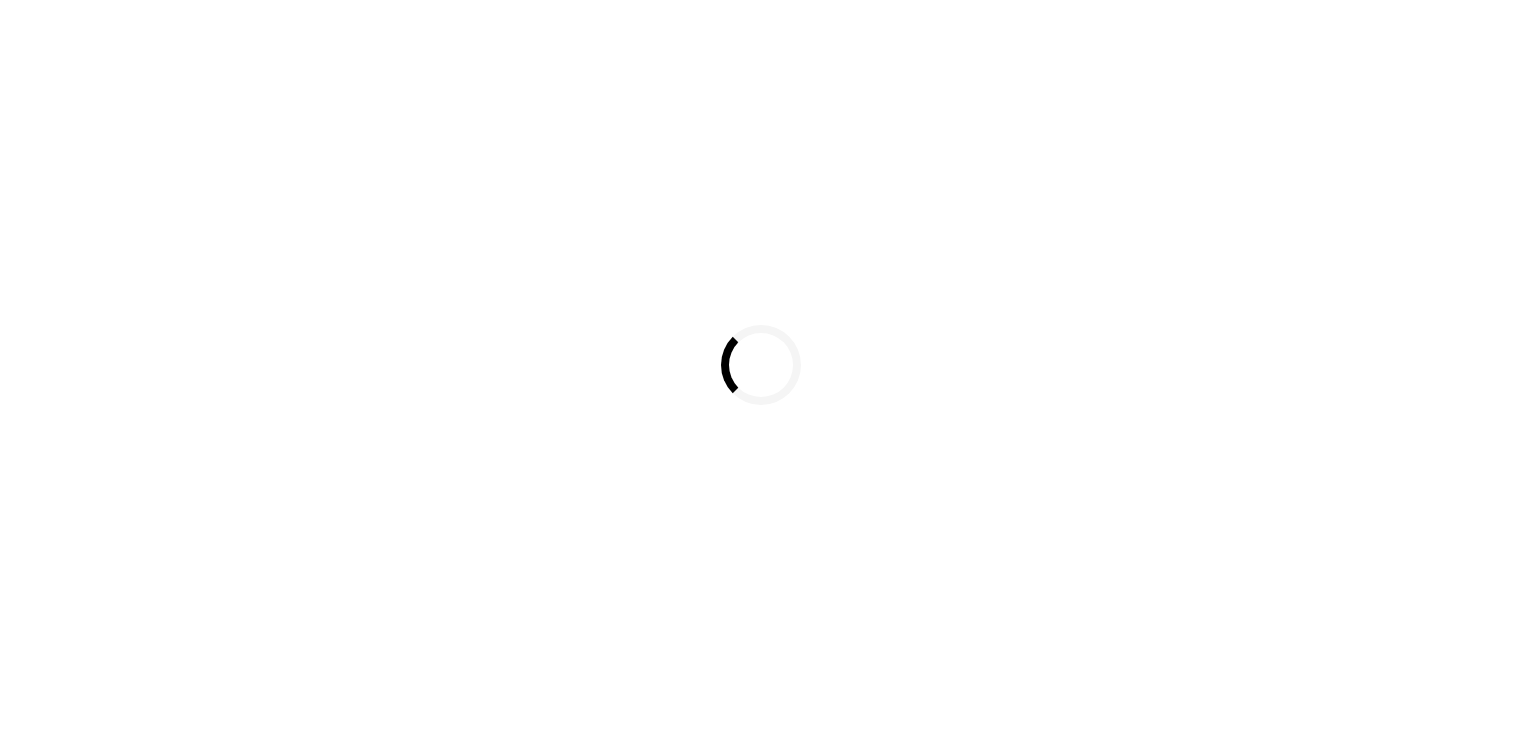 scroll, scrollTop: 0, scrollLeft: 0, axis: both 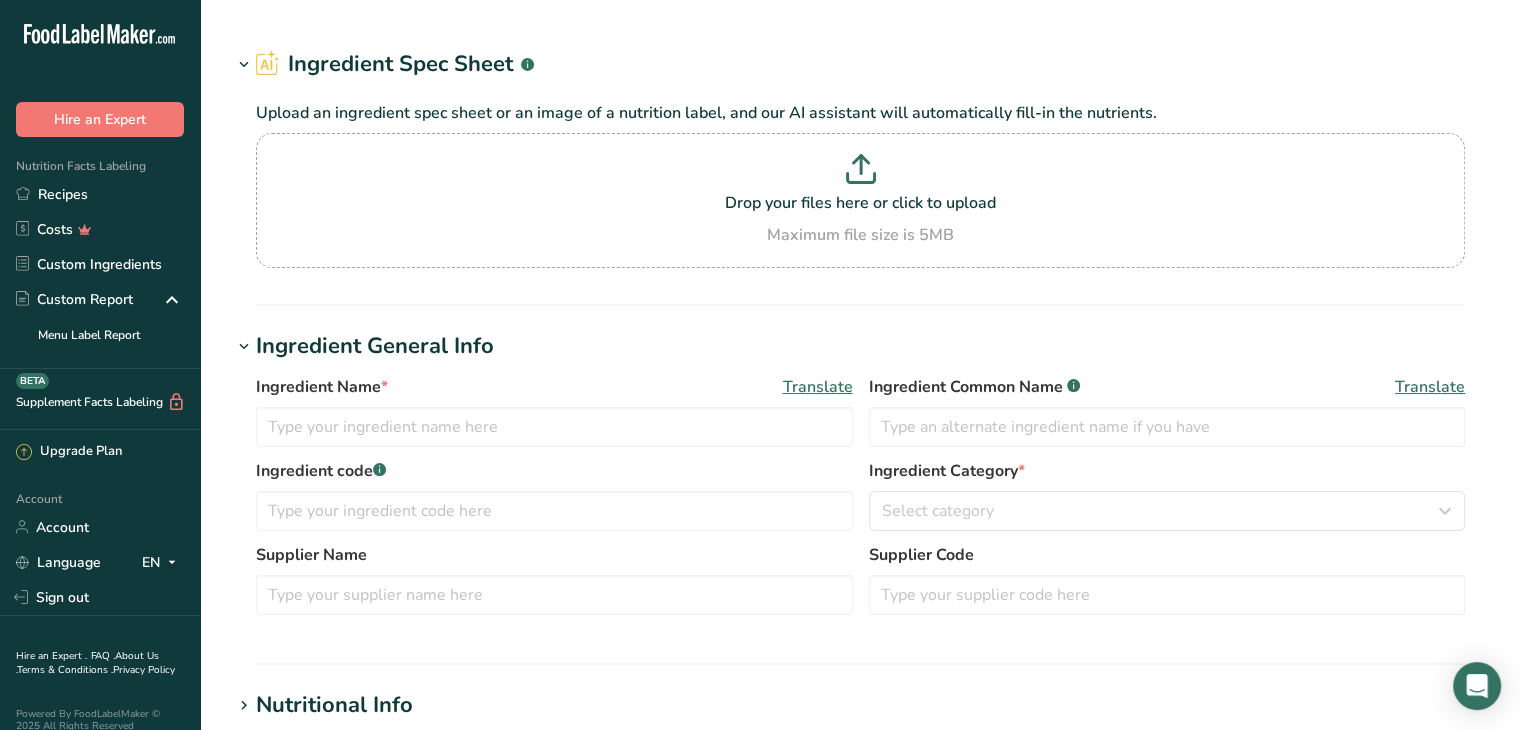 type on "Butter, Clarified butter (ghee)" 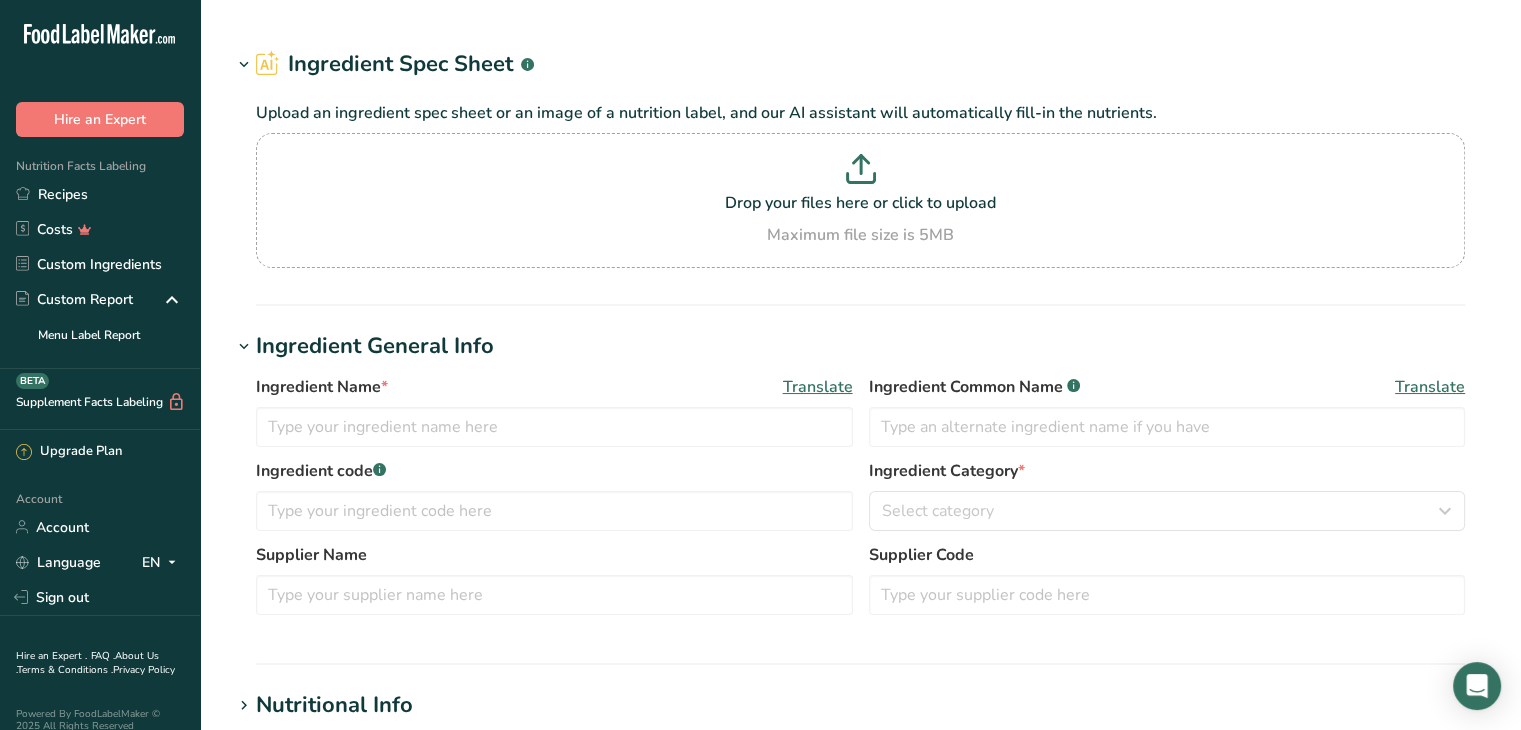 type on "Ghee" 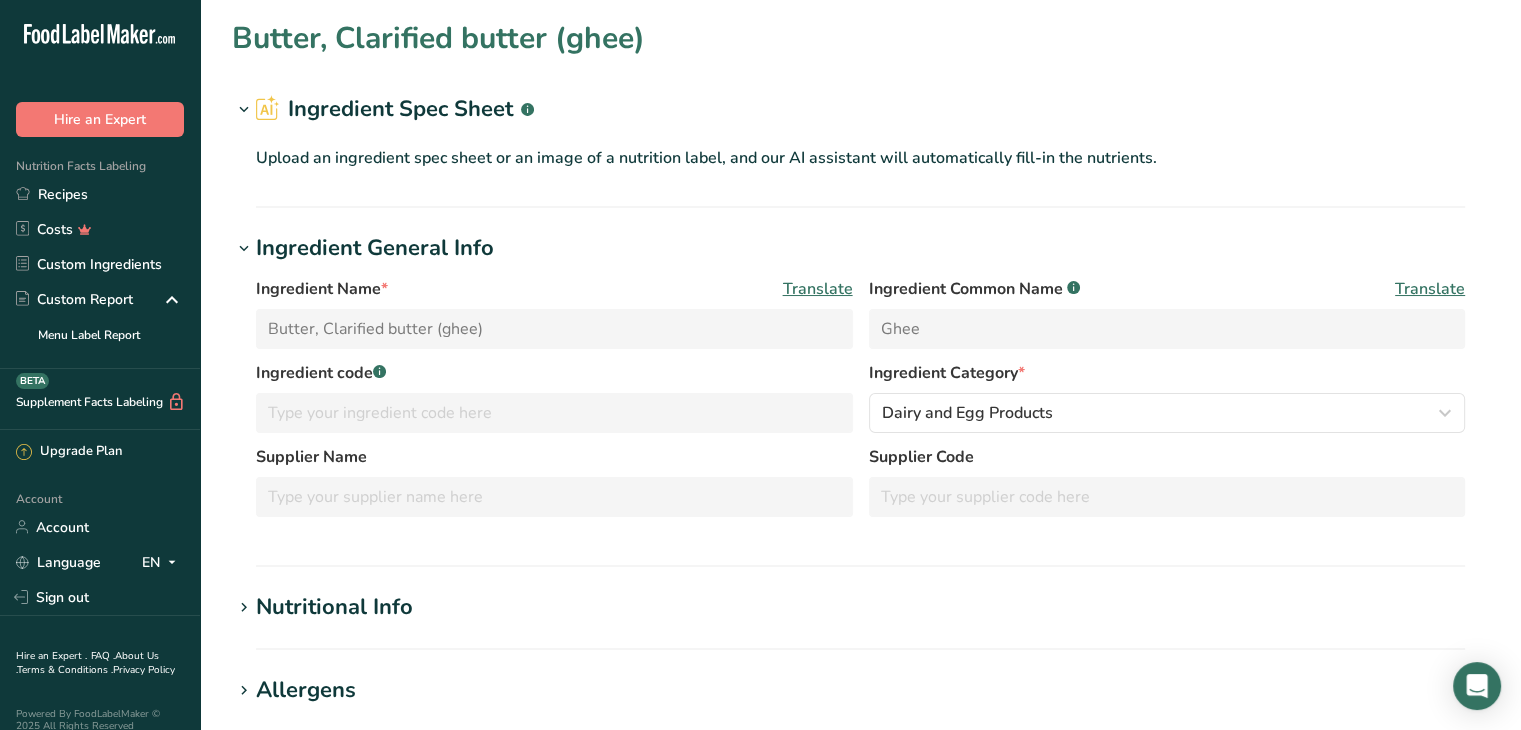 type on "900" 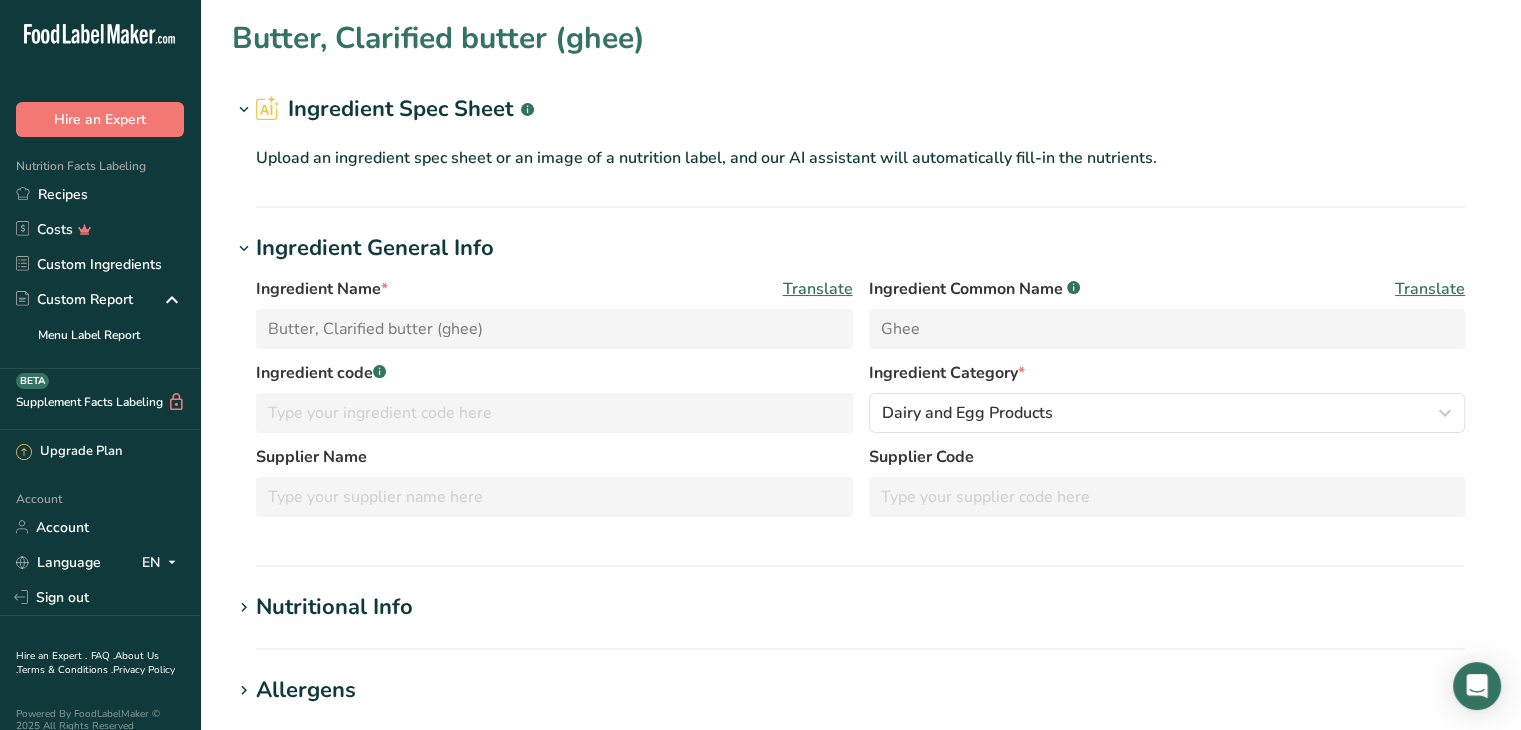 type on "3766" 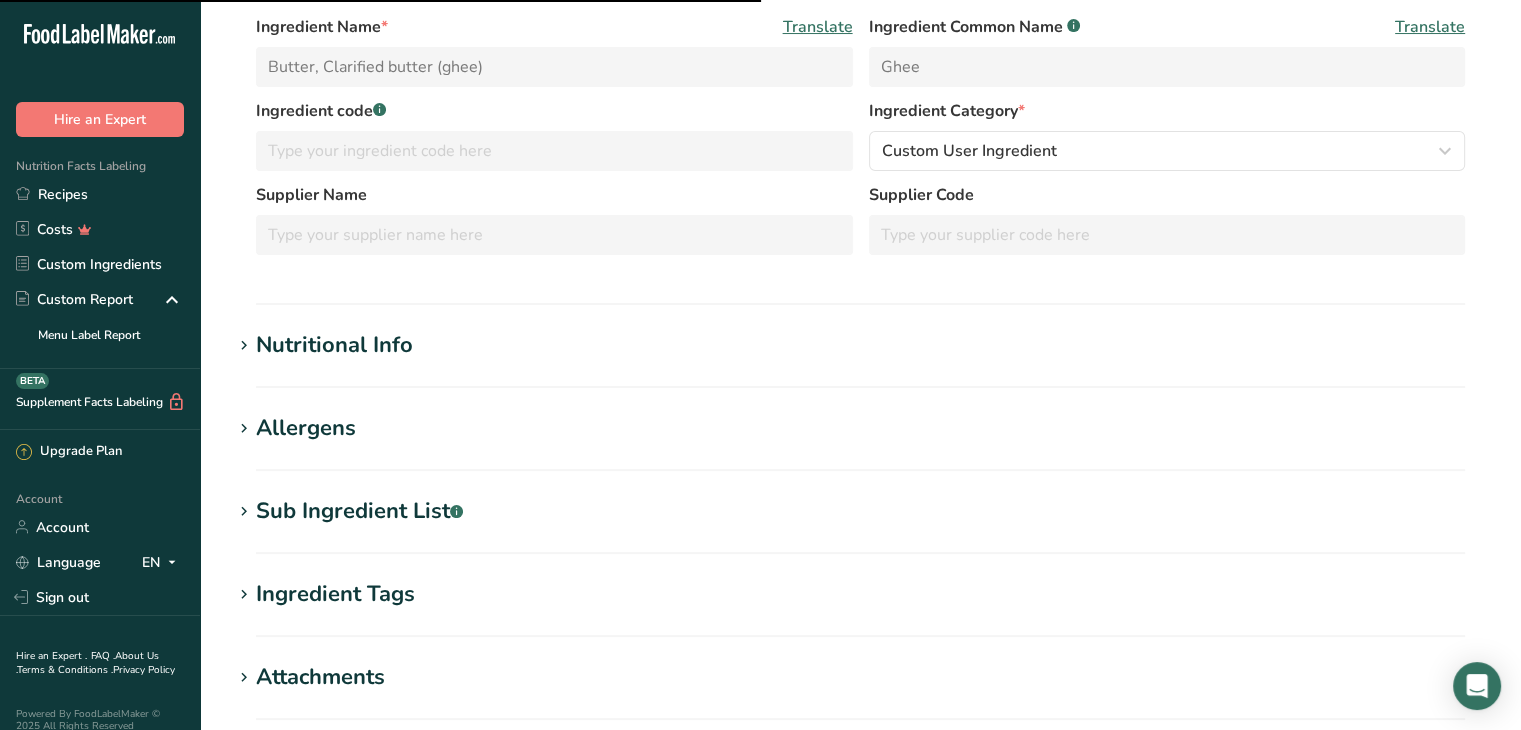 scroll, scrollTop: 300, scrollLeft: 0, axis: vertical 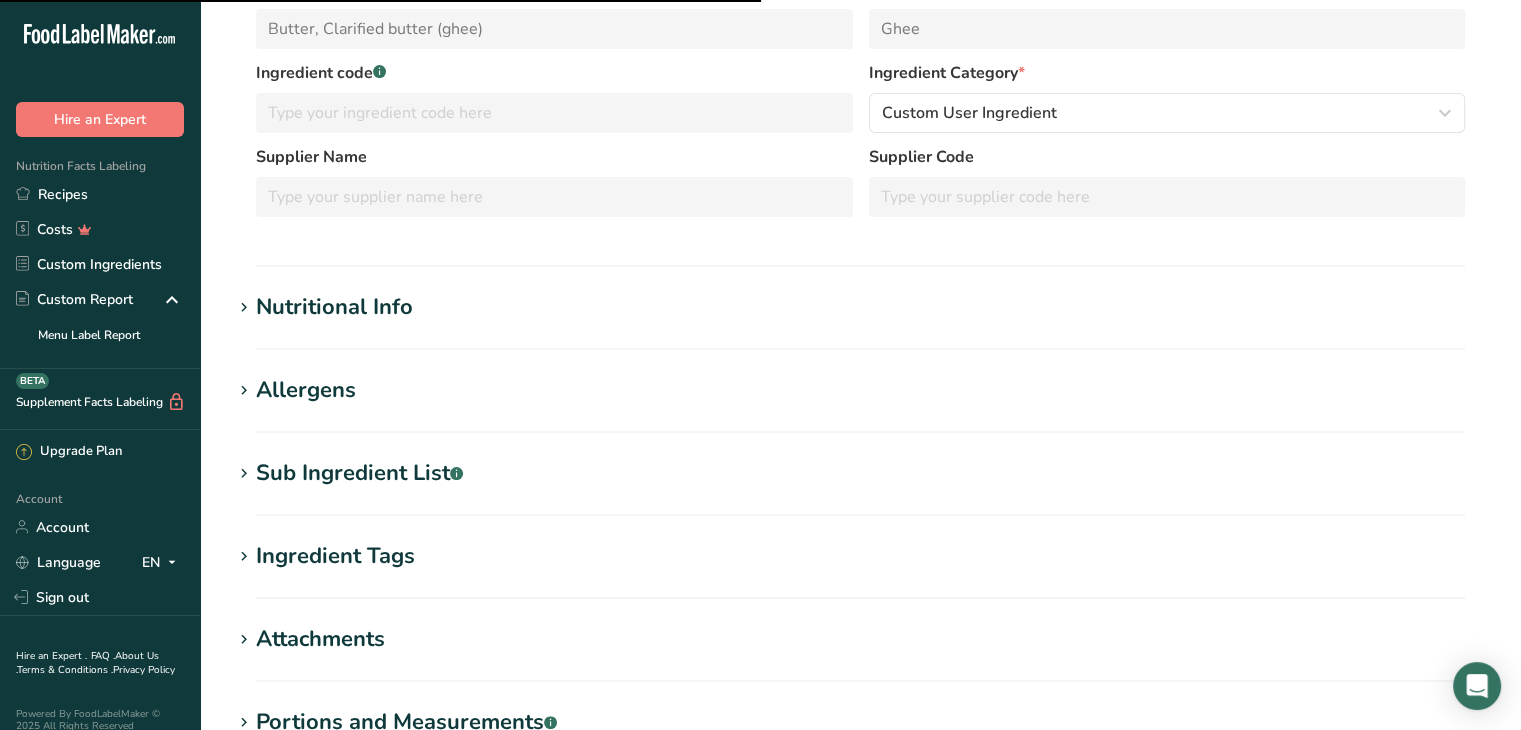 click on "Nutritional Info" at bounding box center [334, 307] 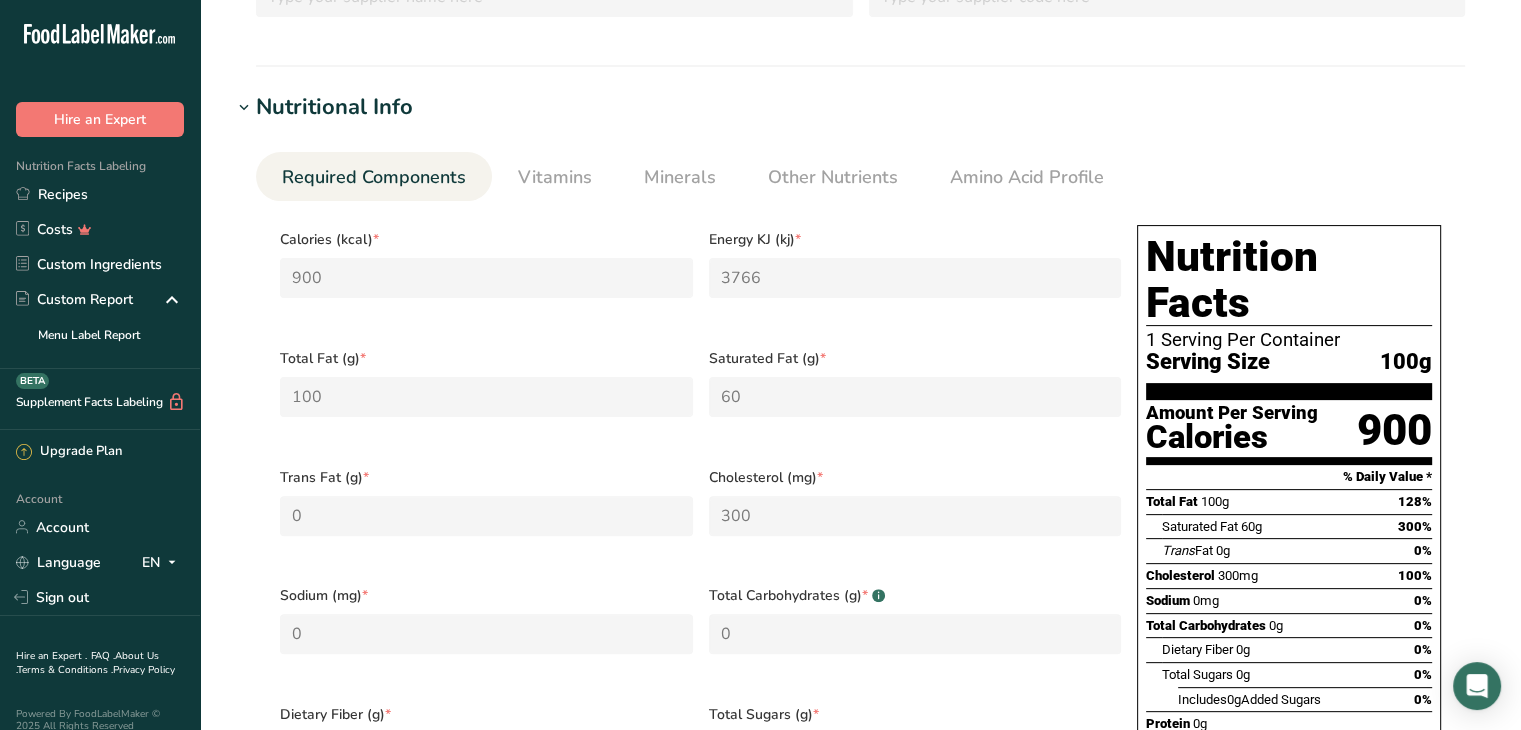 scroll, scrollTop: 600, scrollLeft: 0, axis: vertical 